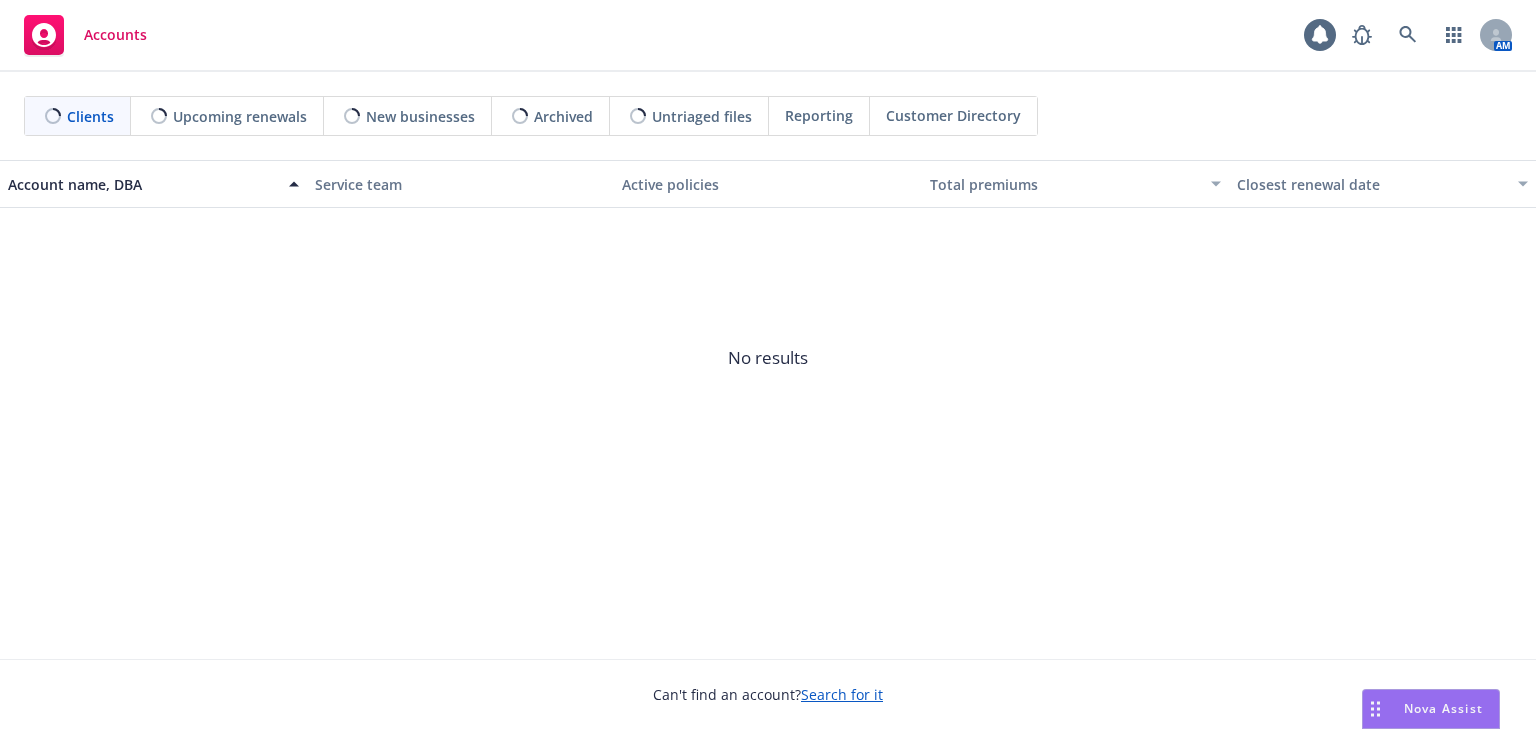 scroll, scrollTop: 0, scrollLeft: 0, axis: both 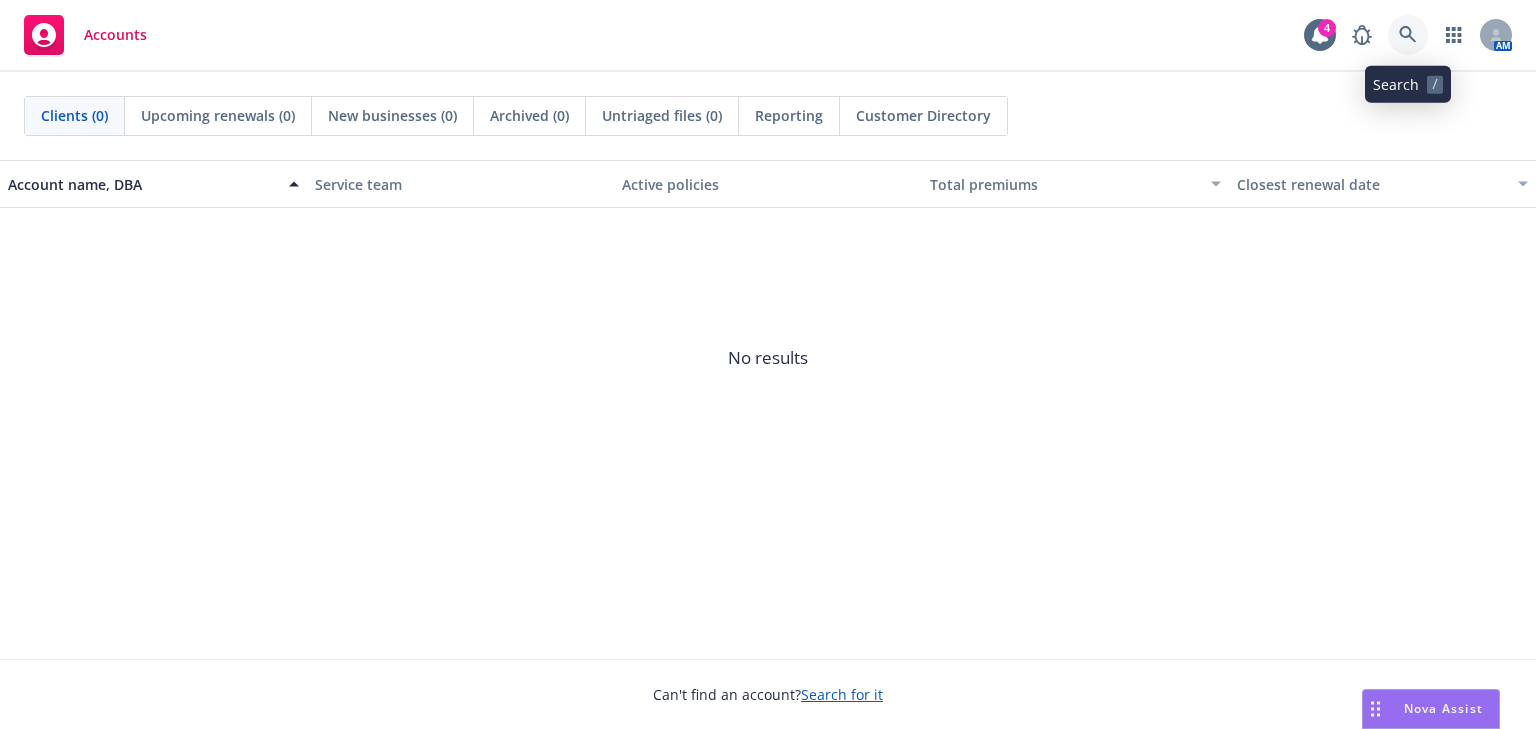 click 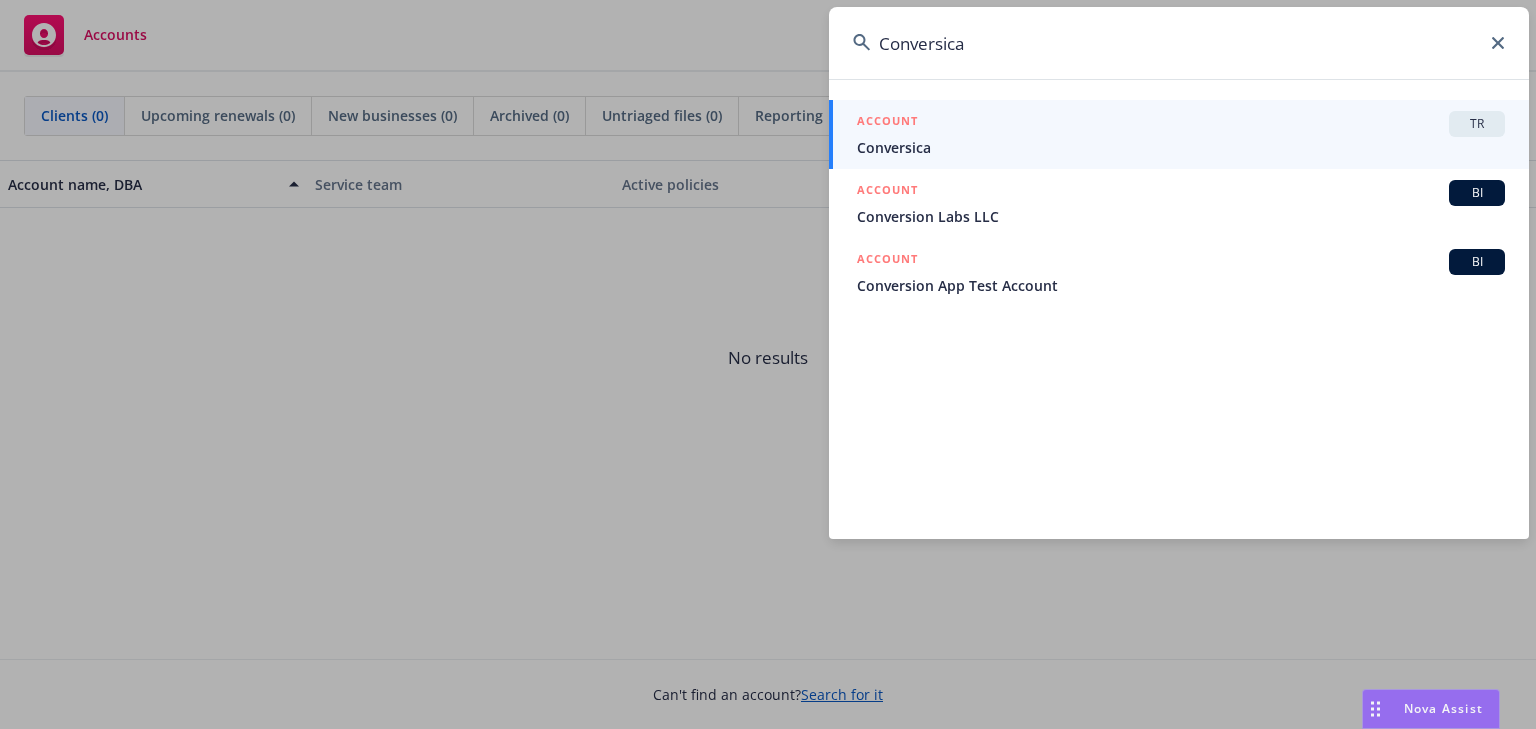 type on "Conversica" 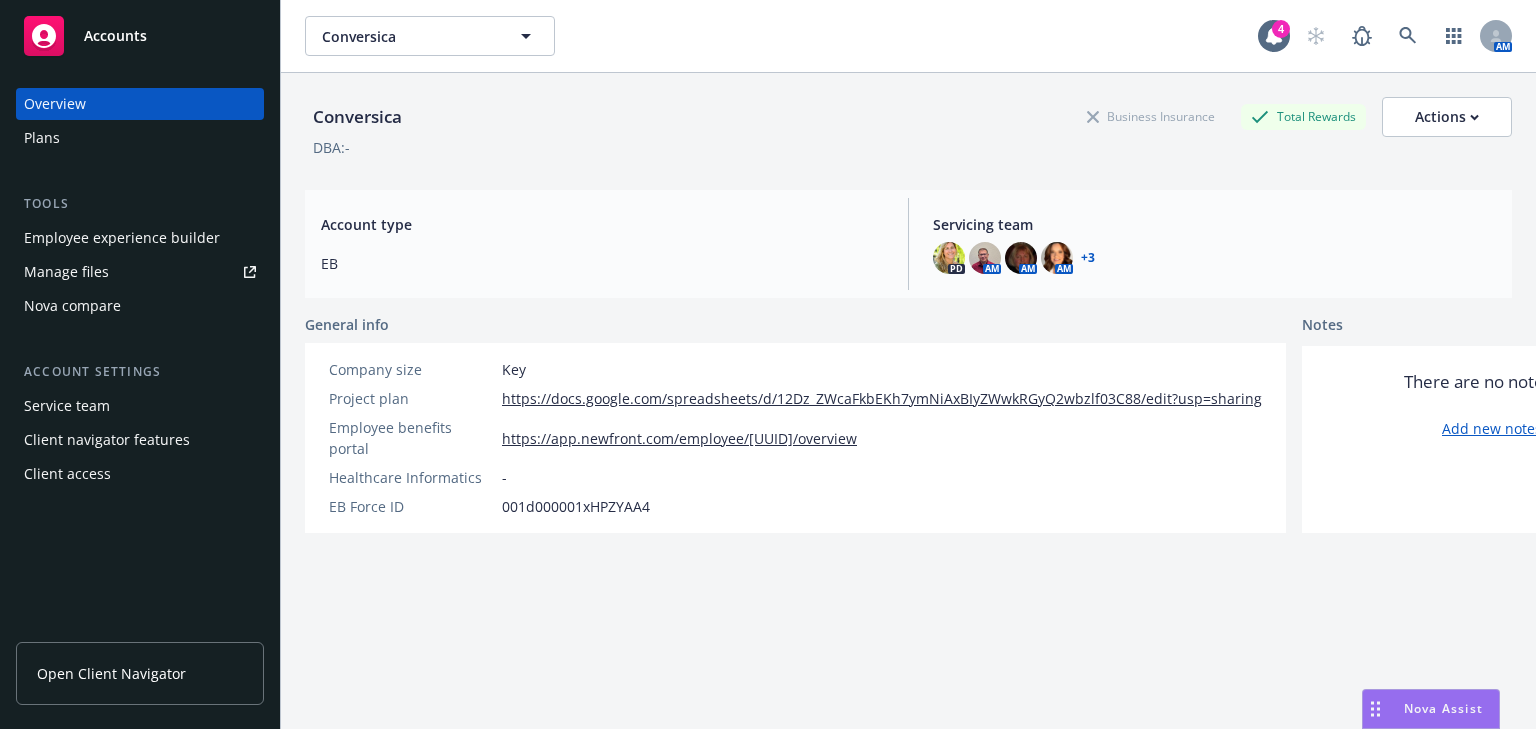 click on "Employee experience builder" at bounding box center (122, 238) 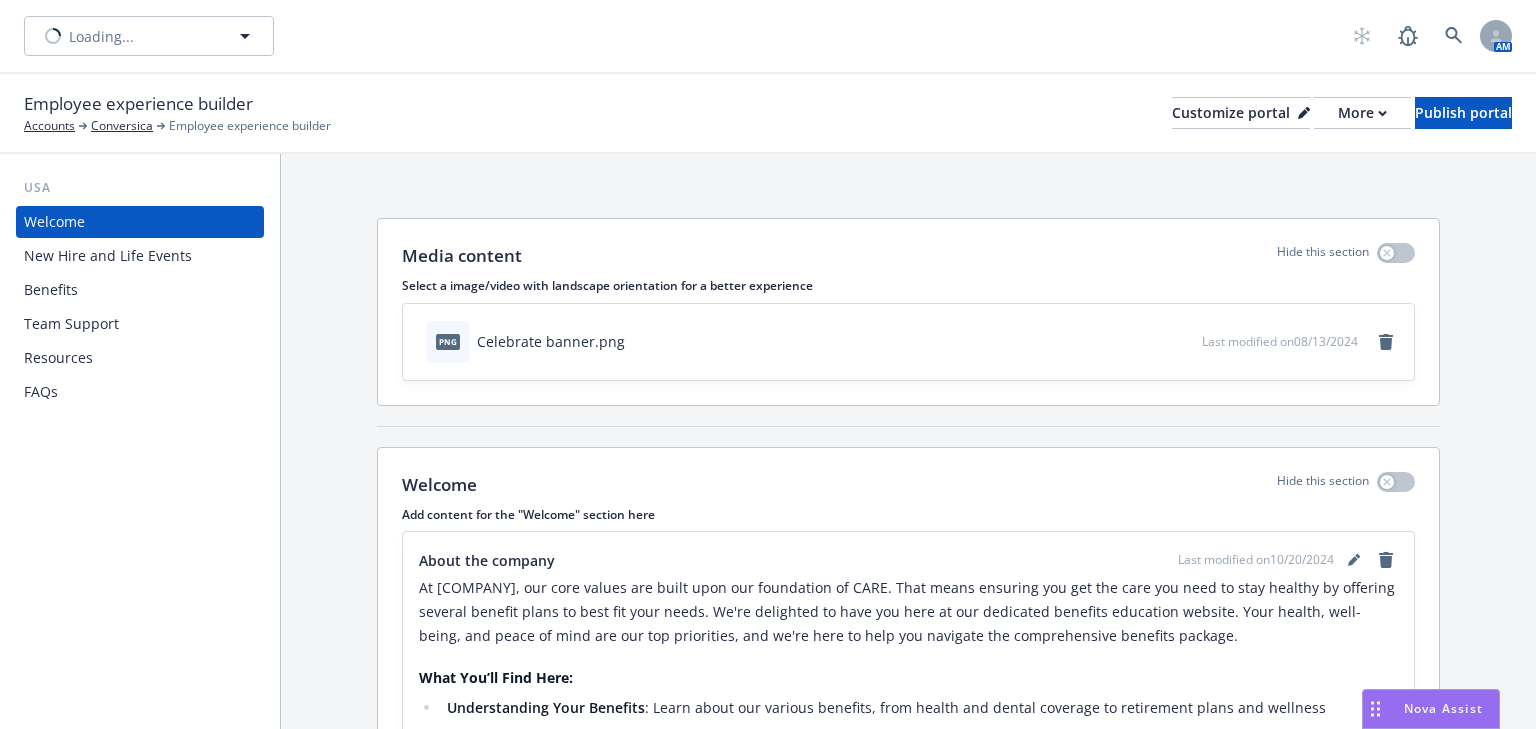 scroll, scrollTop: 0, scrollLeft: 0, axis: both 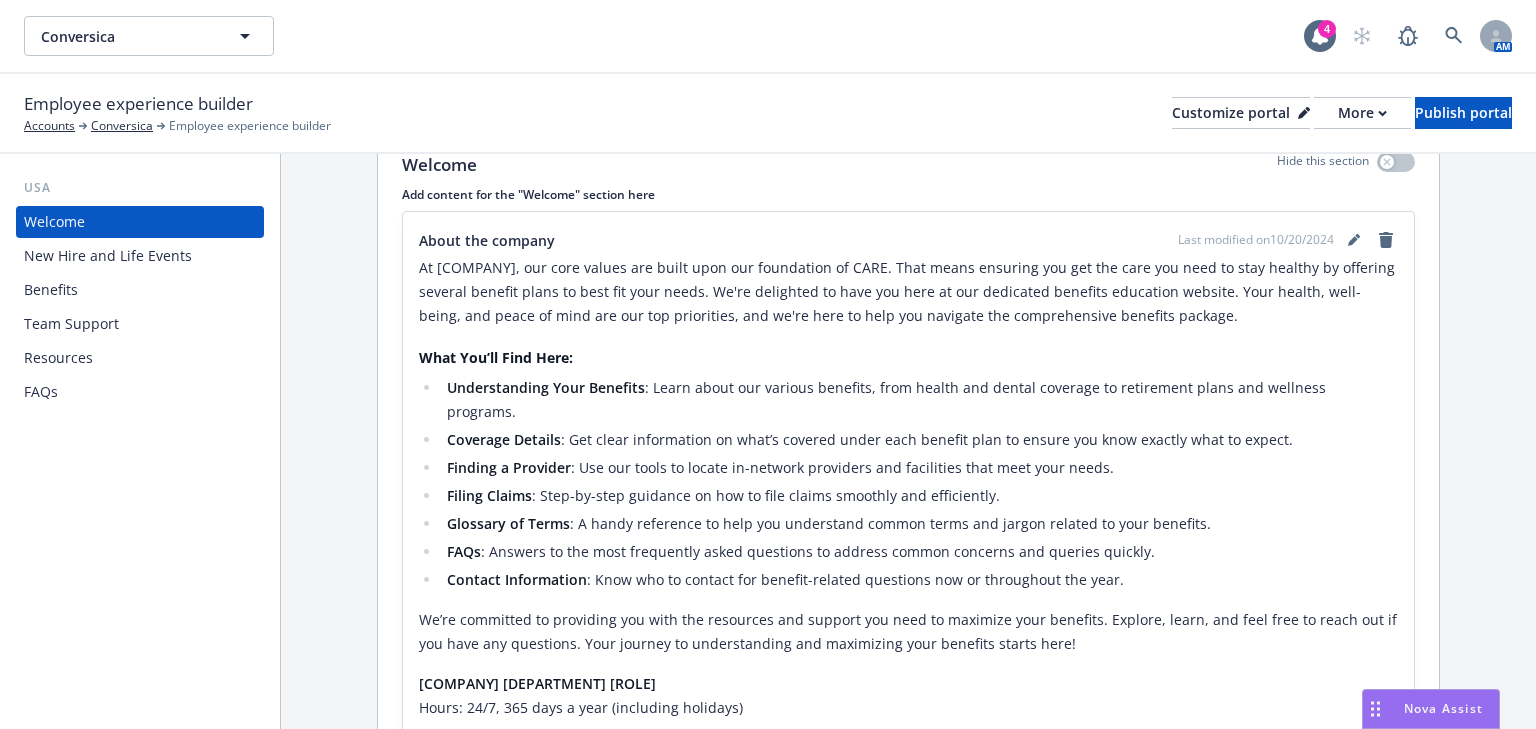 click on "Benefits" at bounding box center [51, 290] 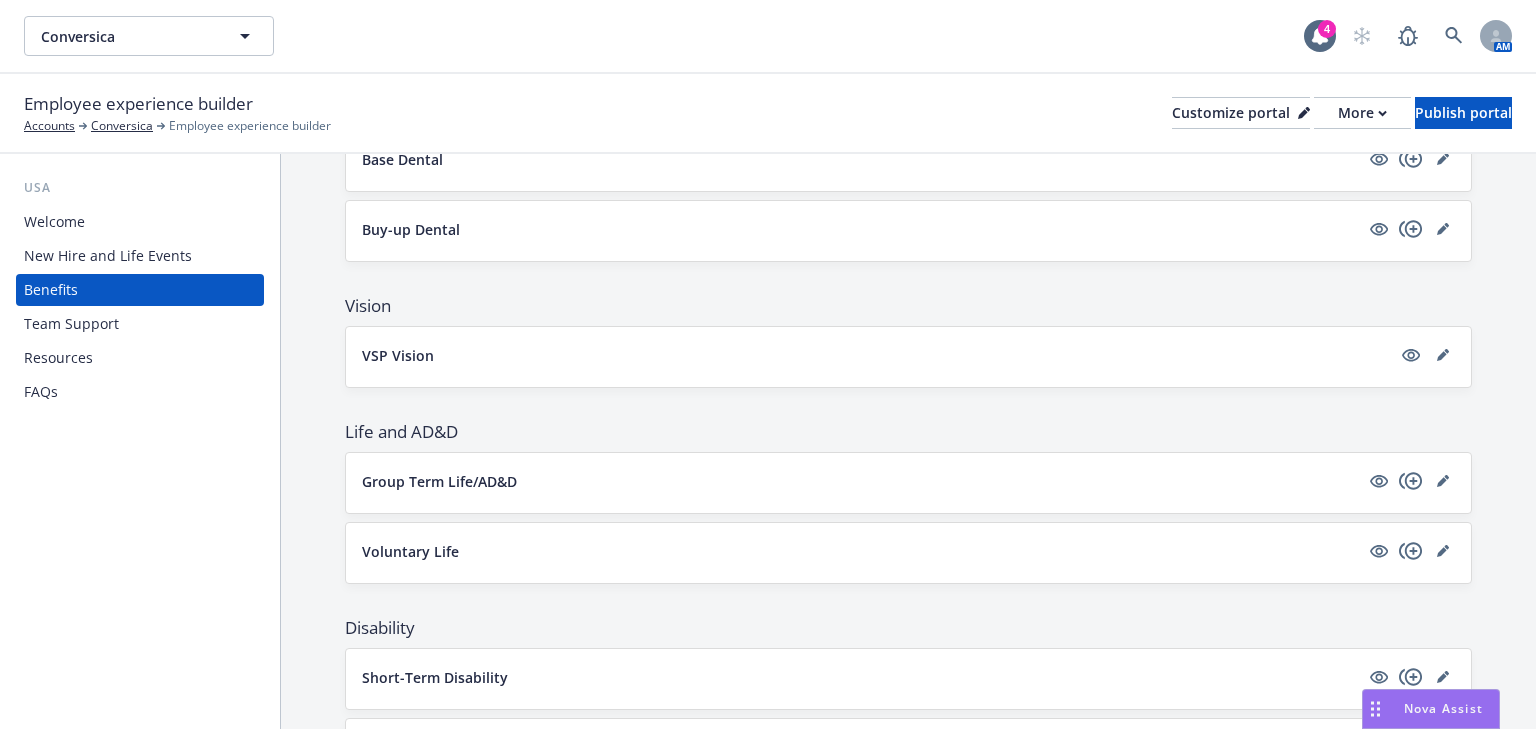 scroll, scrollTop: 880, scrollLeft: 0, axis: vertical 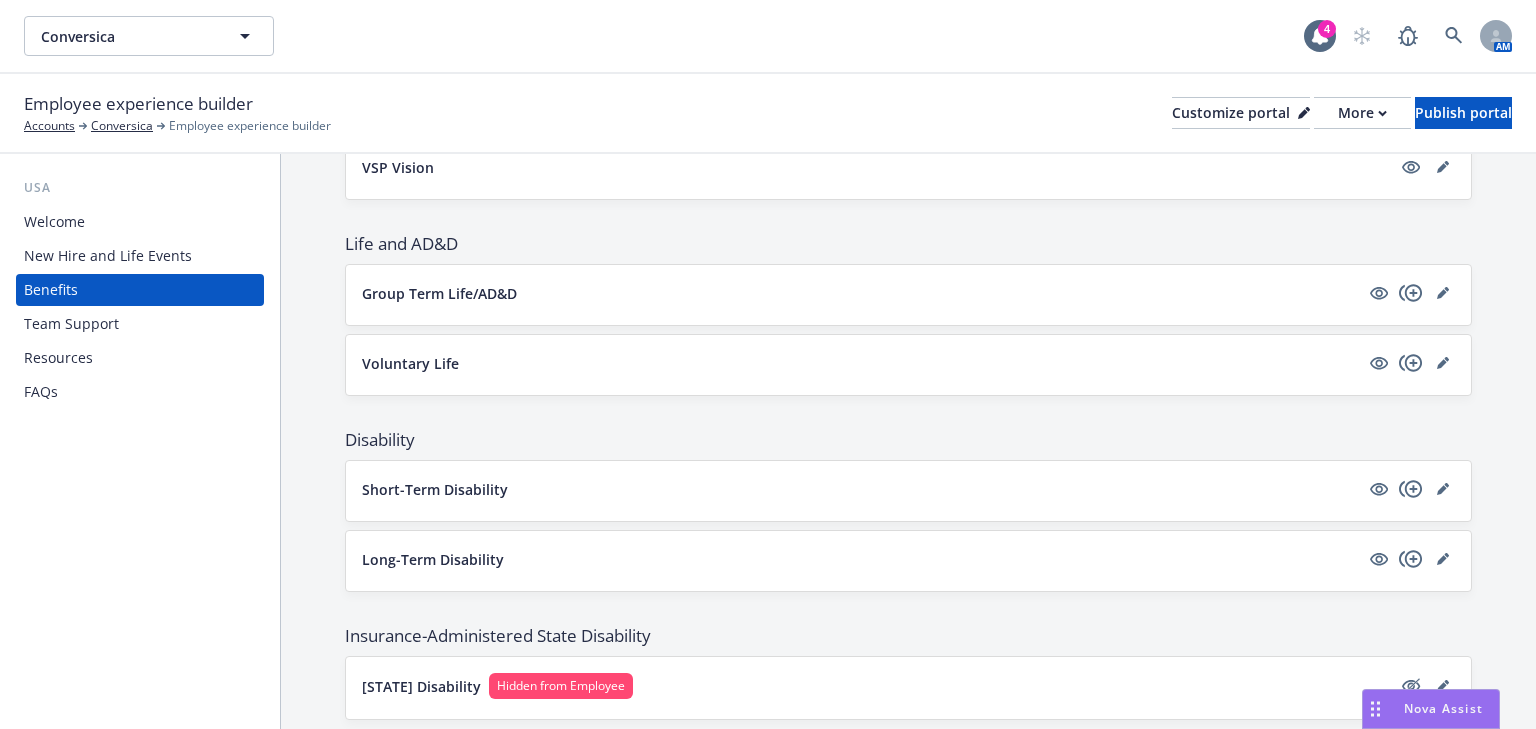 click on "Group Term Life/AD&D" at bounding box center (439, 293) 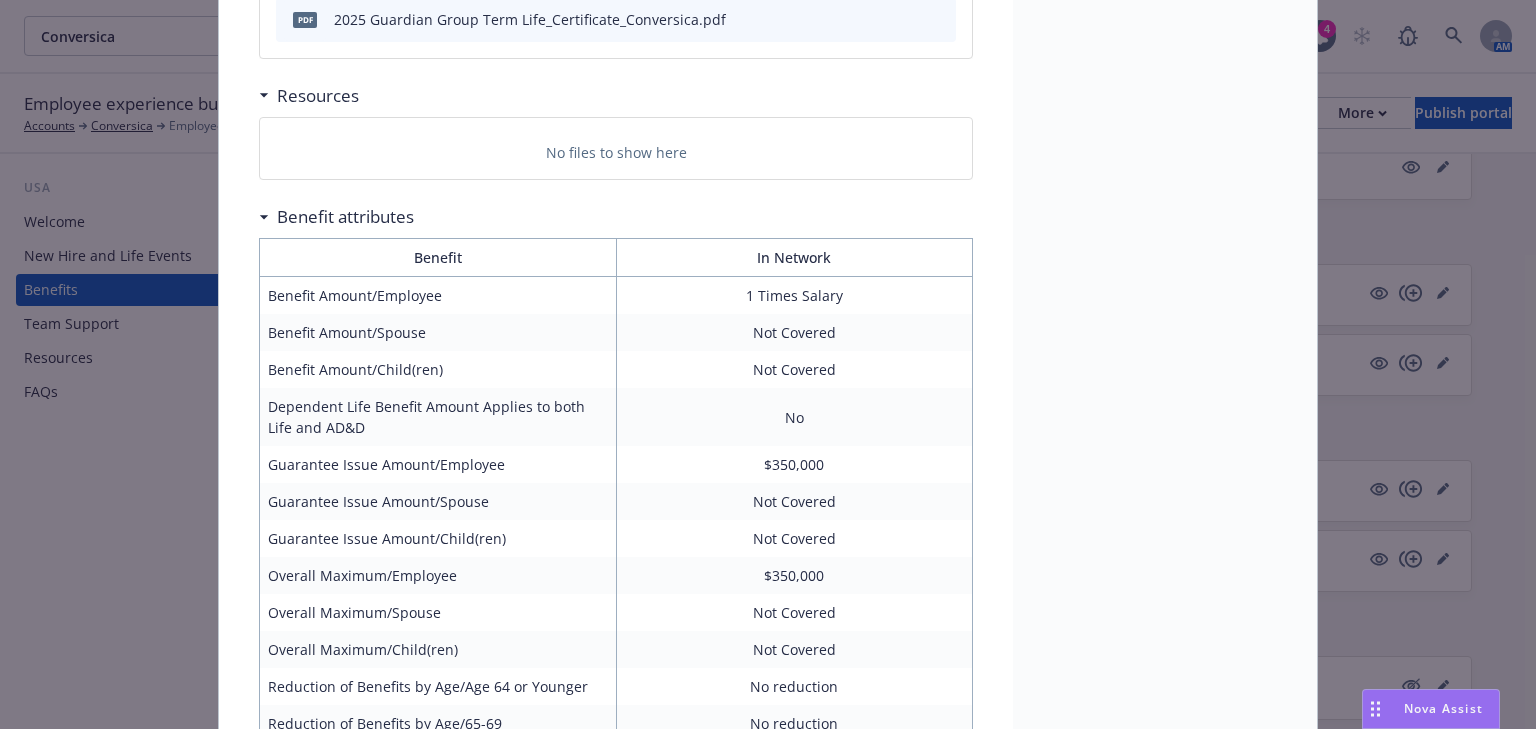 scroll, scrollTop: 1260, scrollLeft: 0, axis: vertical 